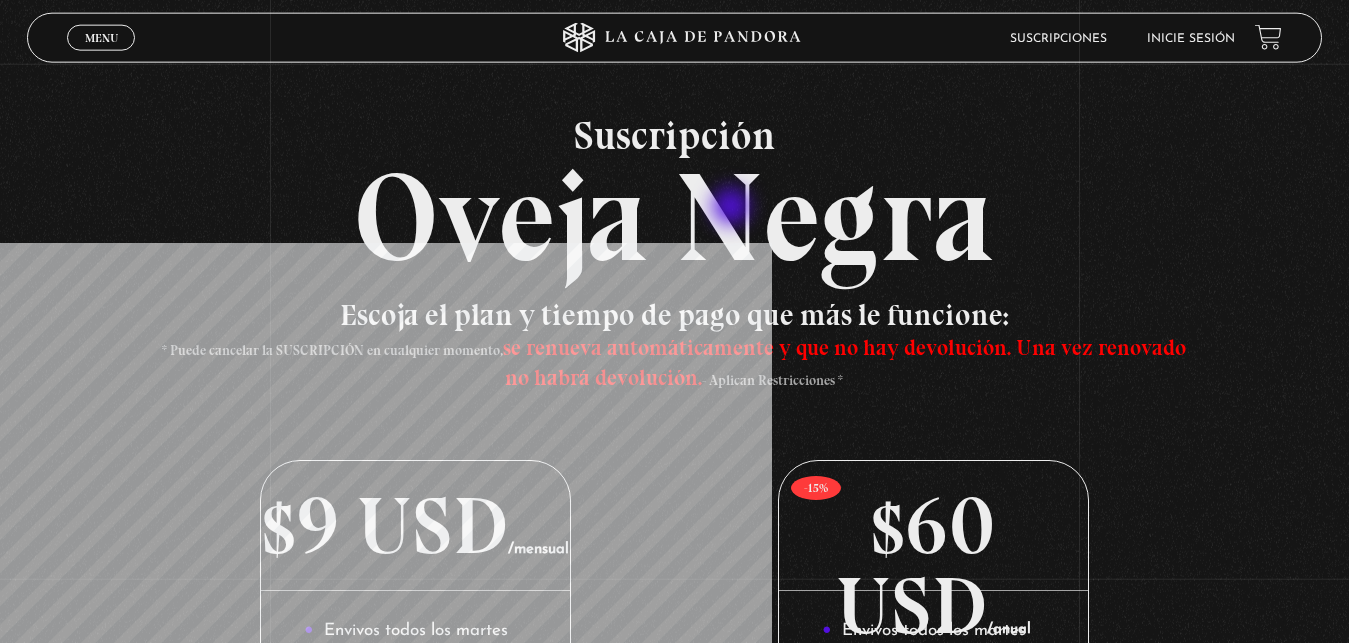 scroll, scrollTop: 0, scrollLeft: 0, axis: both 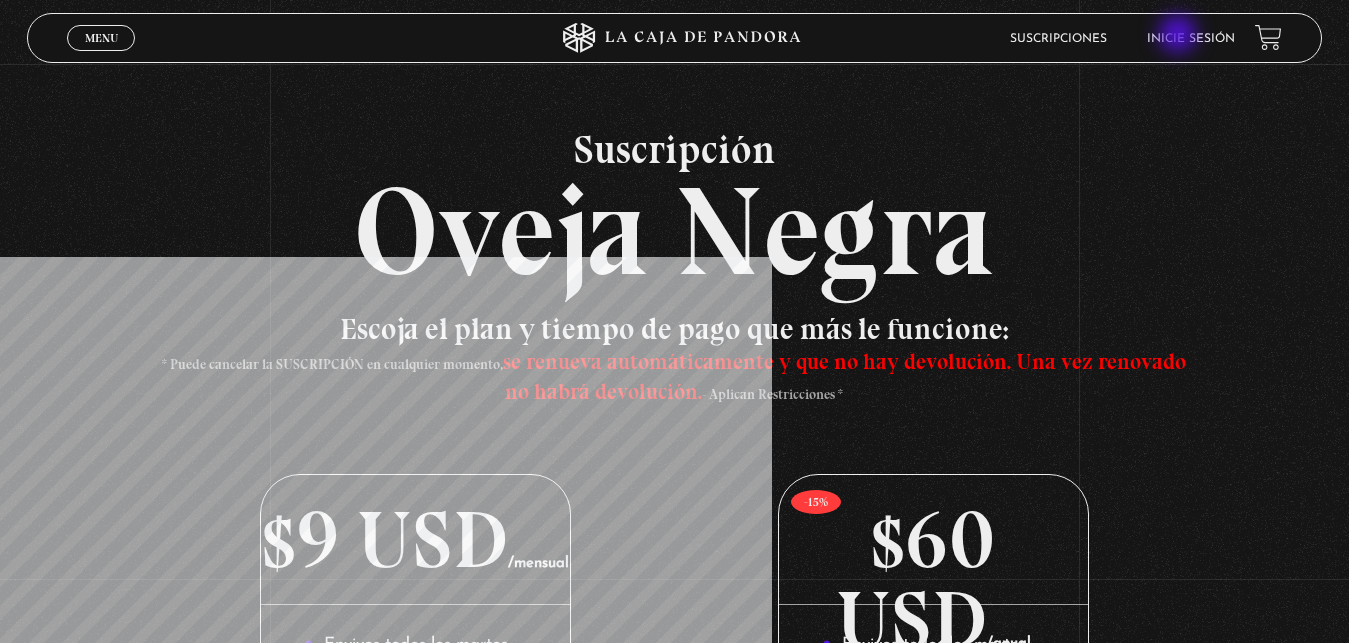 click on "Inicie sesión" at bounding box center [1191, 39] 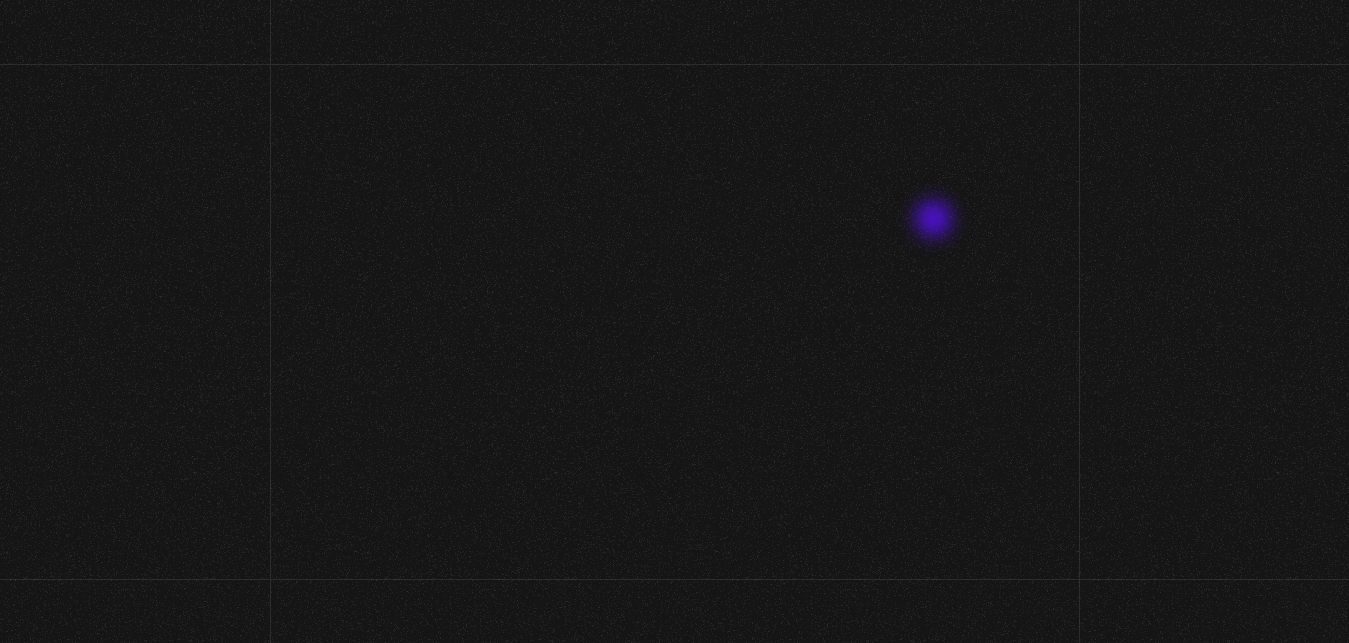 scroll, scrollTop: 0, scrollLeft: 0, axis: both 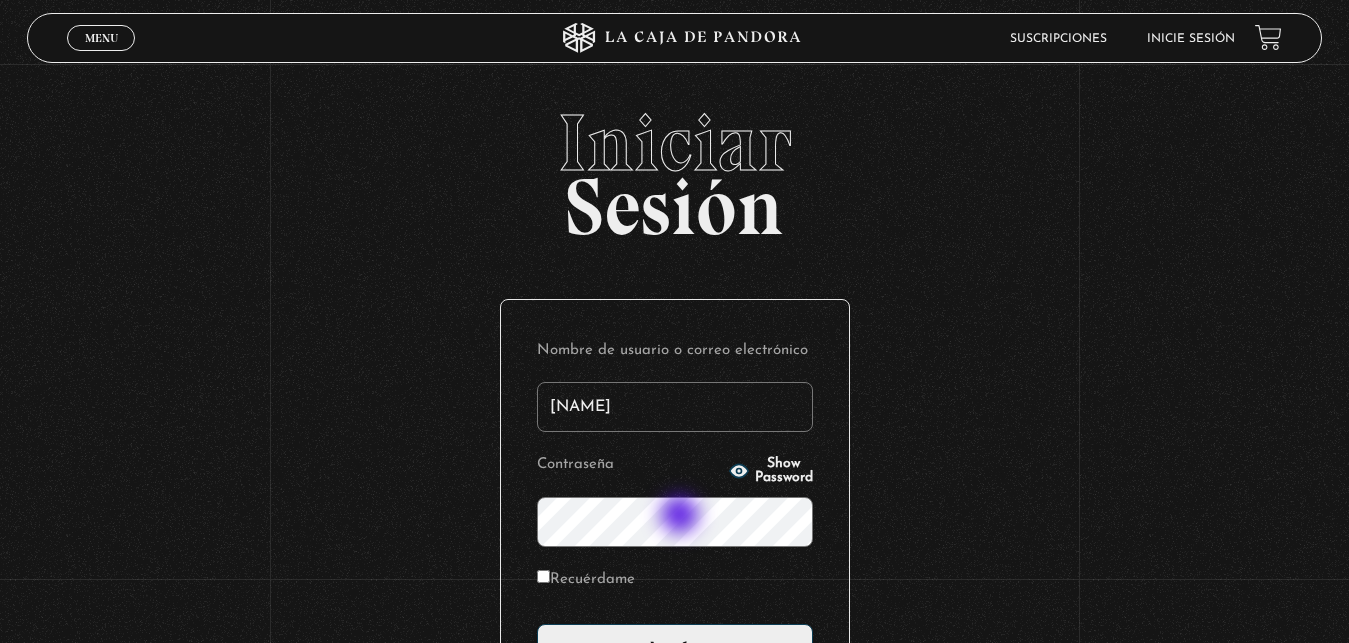 type on "nikkijmz" 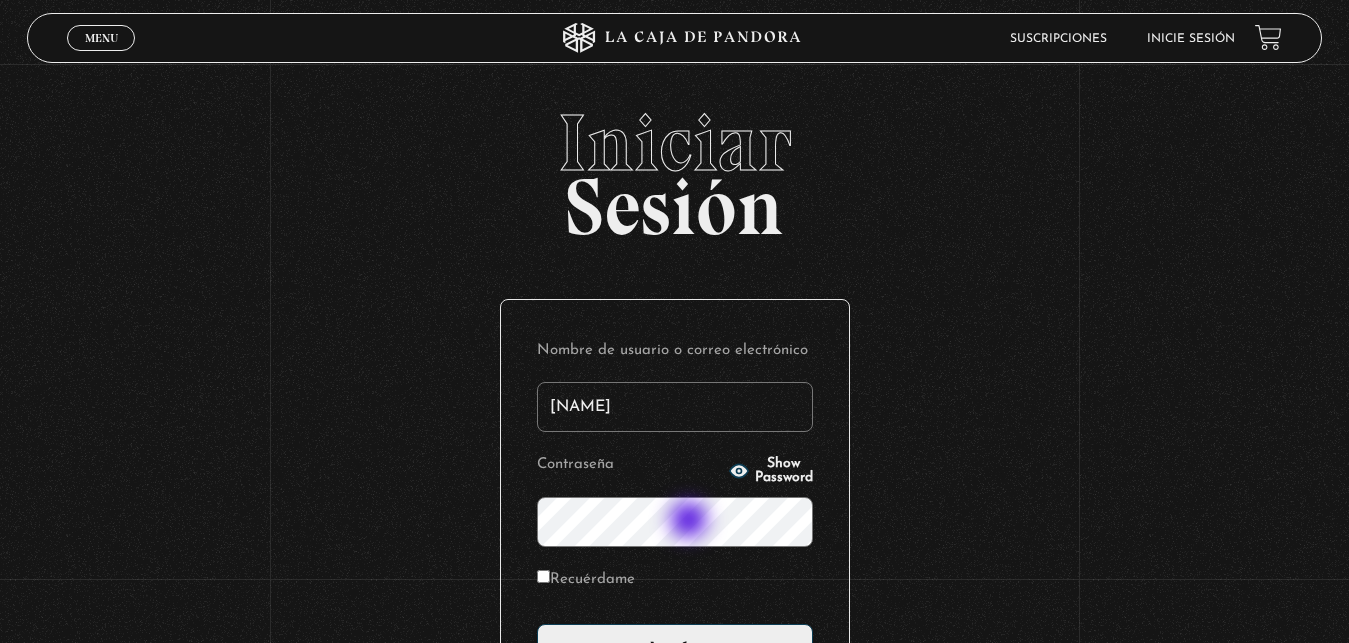 click on "Acceder" at bounding box center (675, 649) 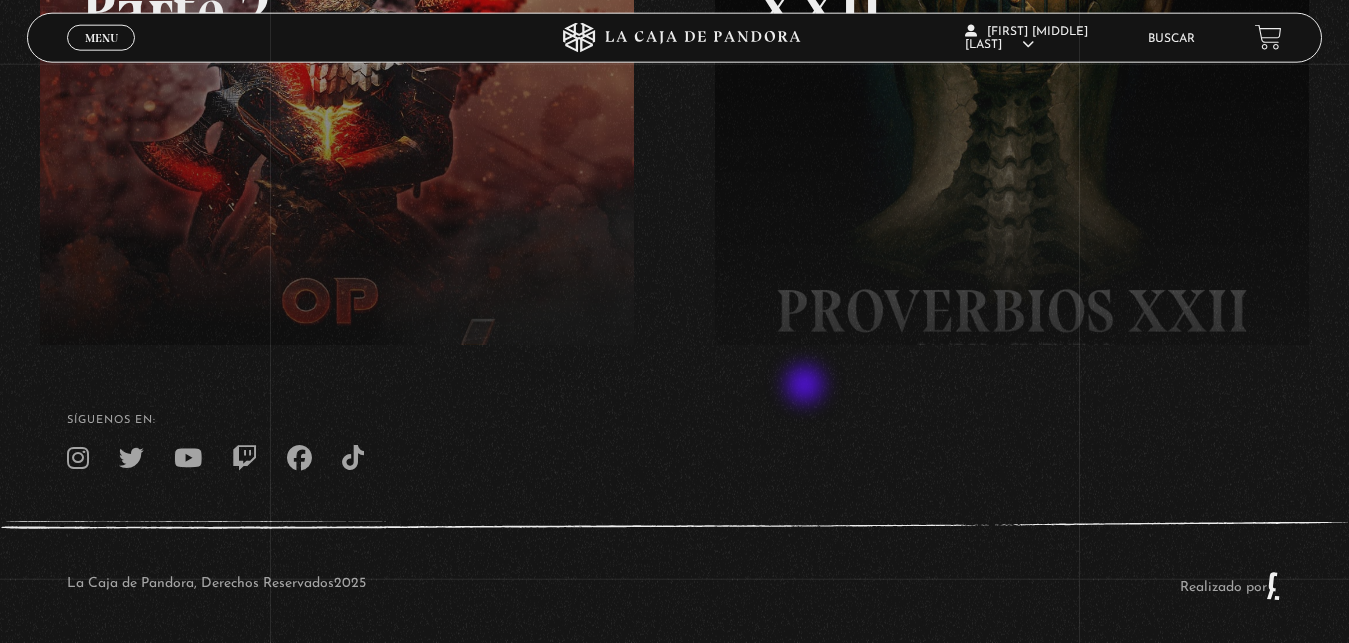 scroll, scrollTop: 487, scrollLeft: 0, axis: vertical 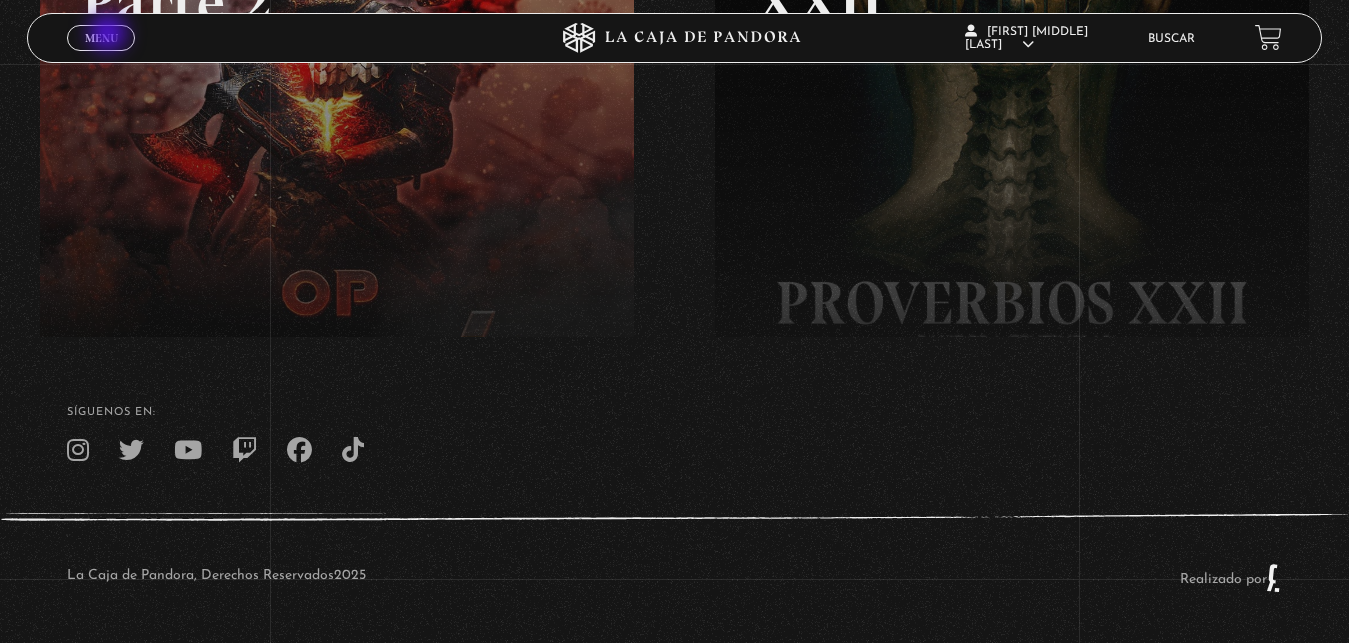 click on "Menu" at bounding box center (101, 38) 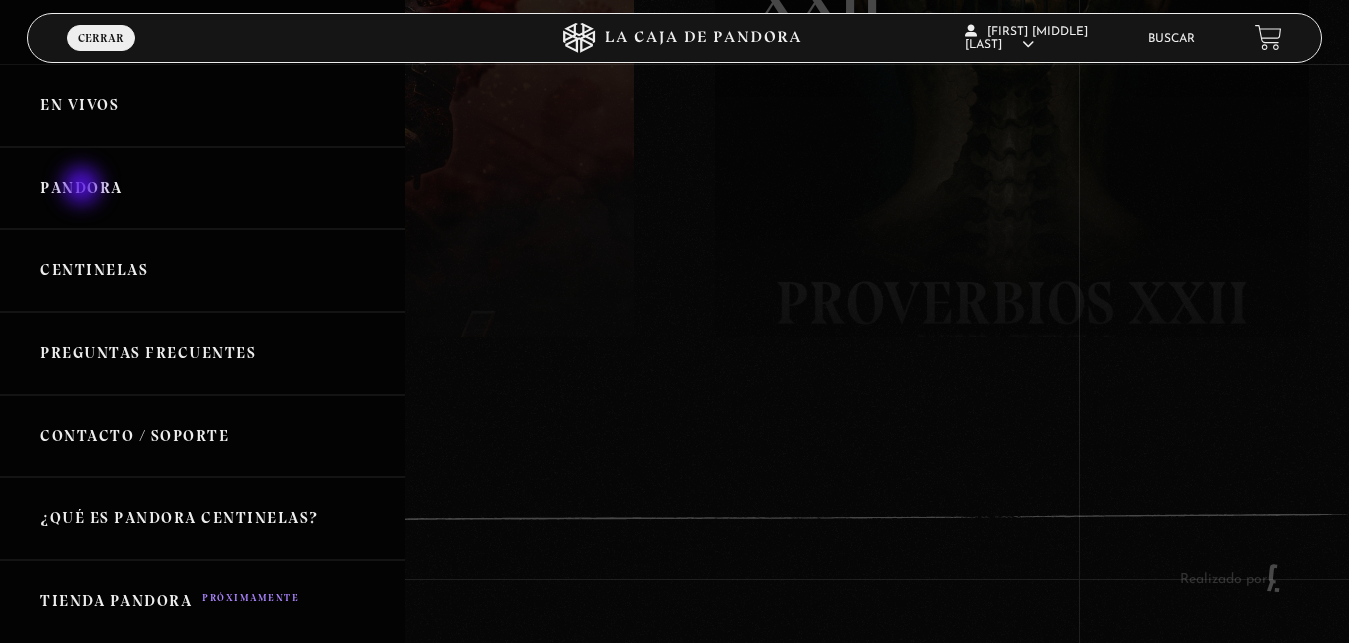 click on "Pandora" at bounding box center (202, 188) 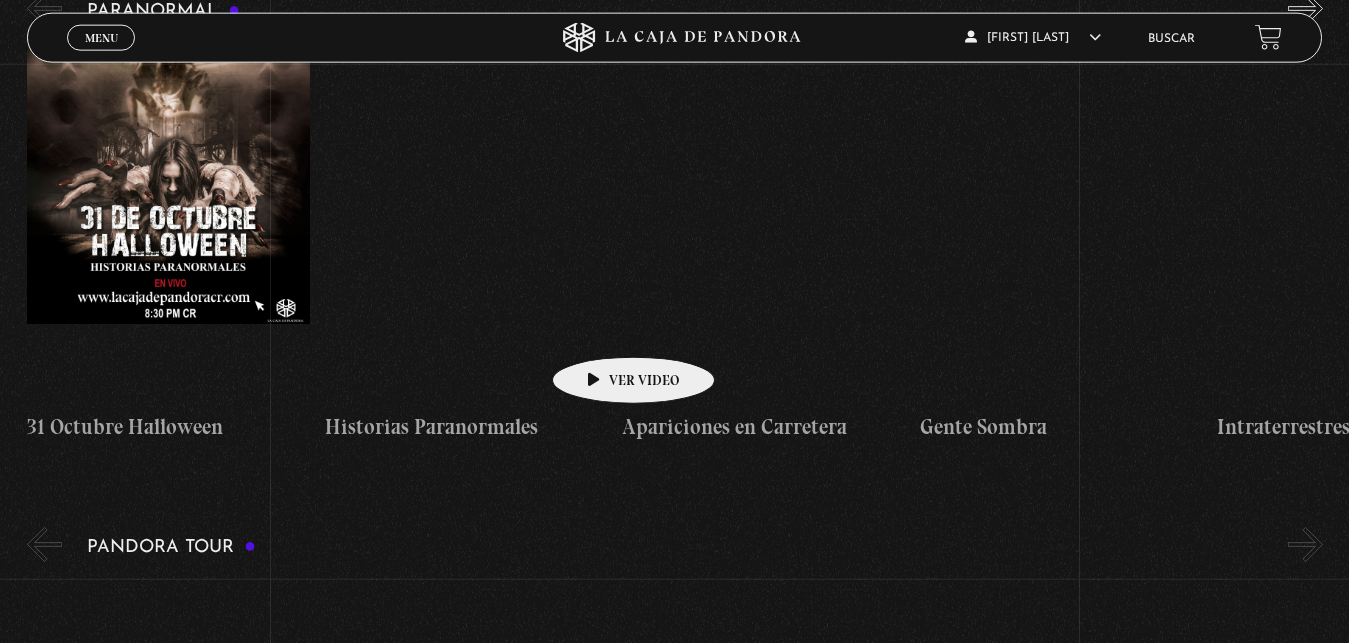 scroll, scrollTop: 2040, scrollLeft: 0, axis: vertical 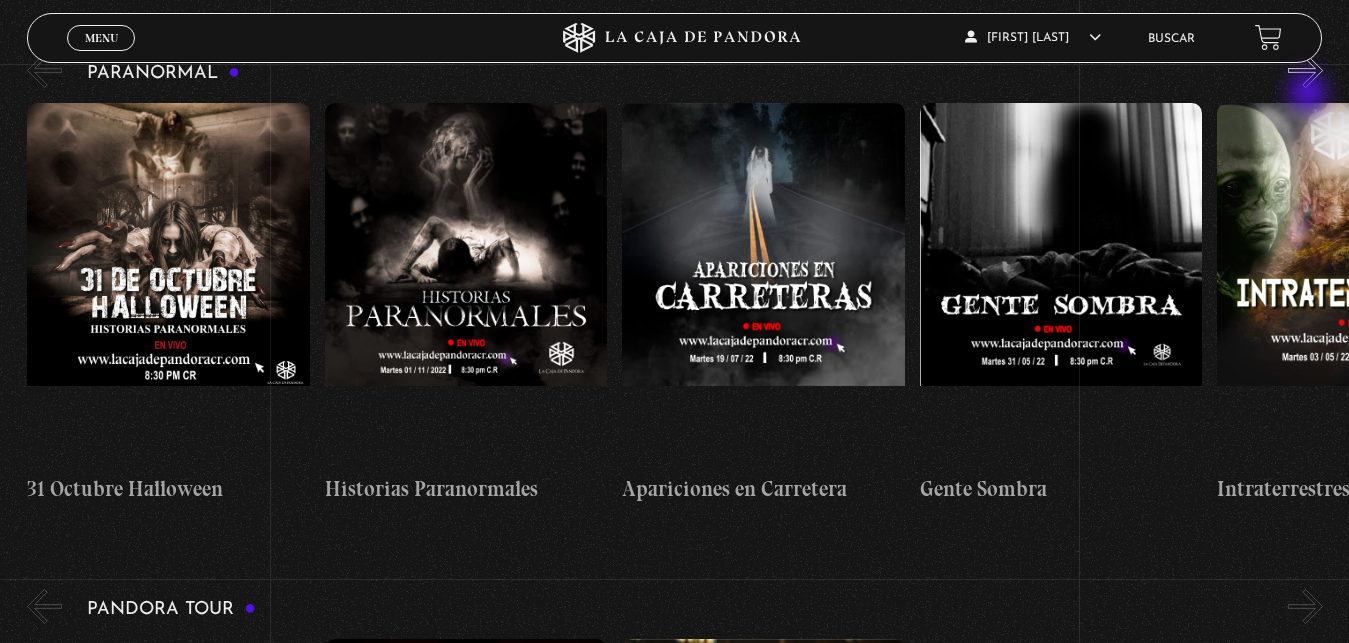 click on "»" at bounding box center (1305, 70) 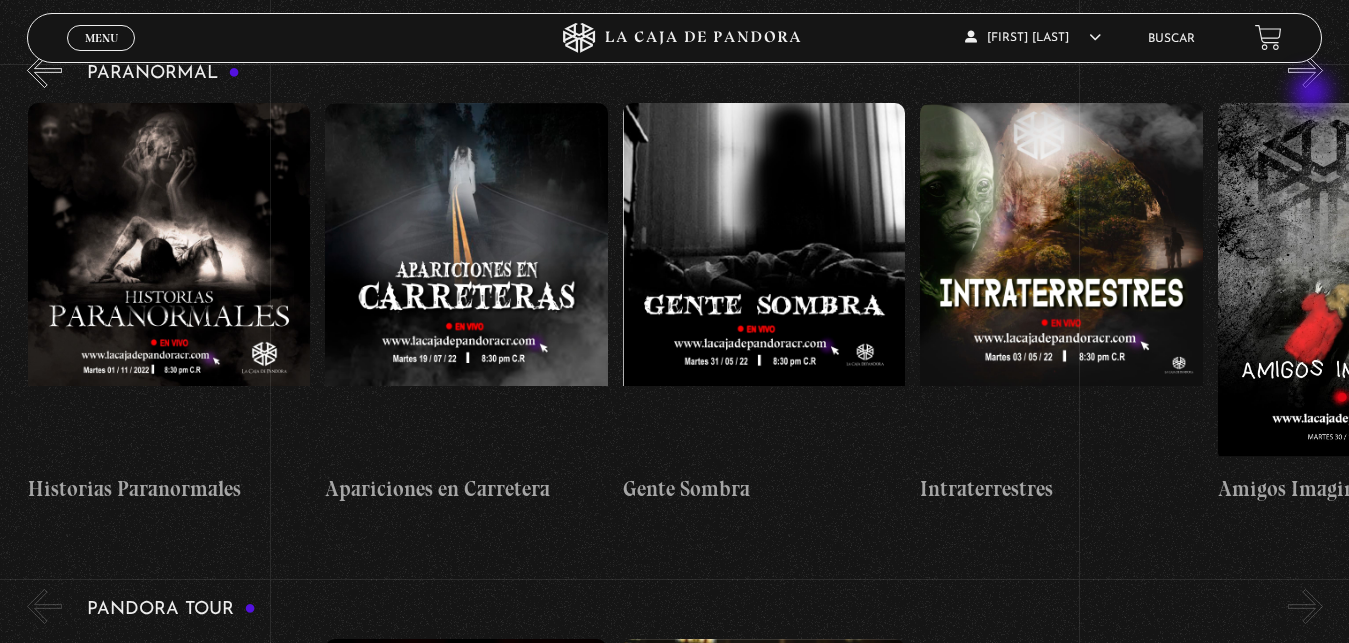 click on "»" at bounding box center [1305, 70] 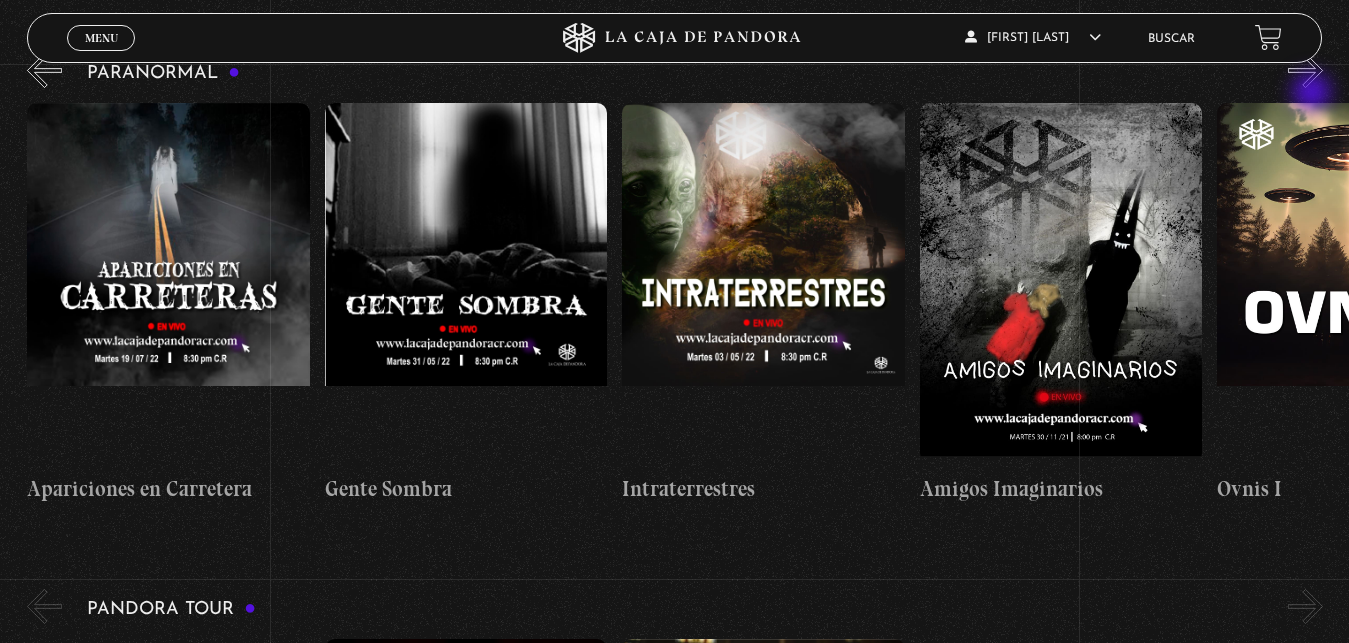 click on "»" at bounding box center [1305, 70] 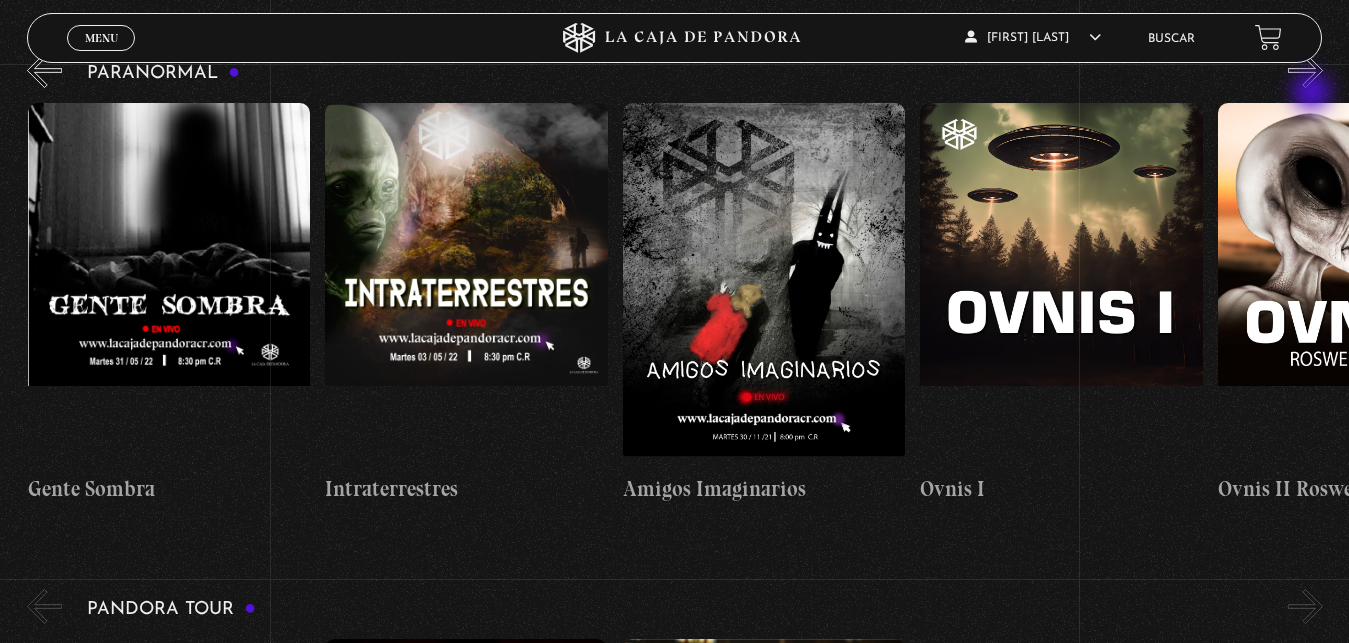 click on "»" at bounding box center [1305, 70] 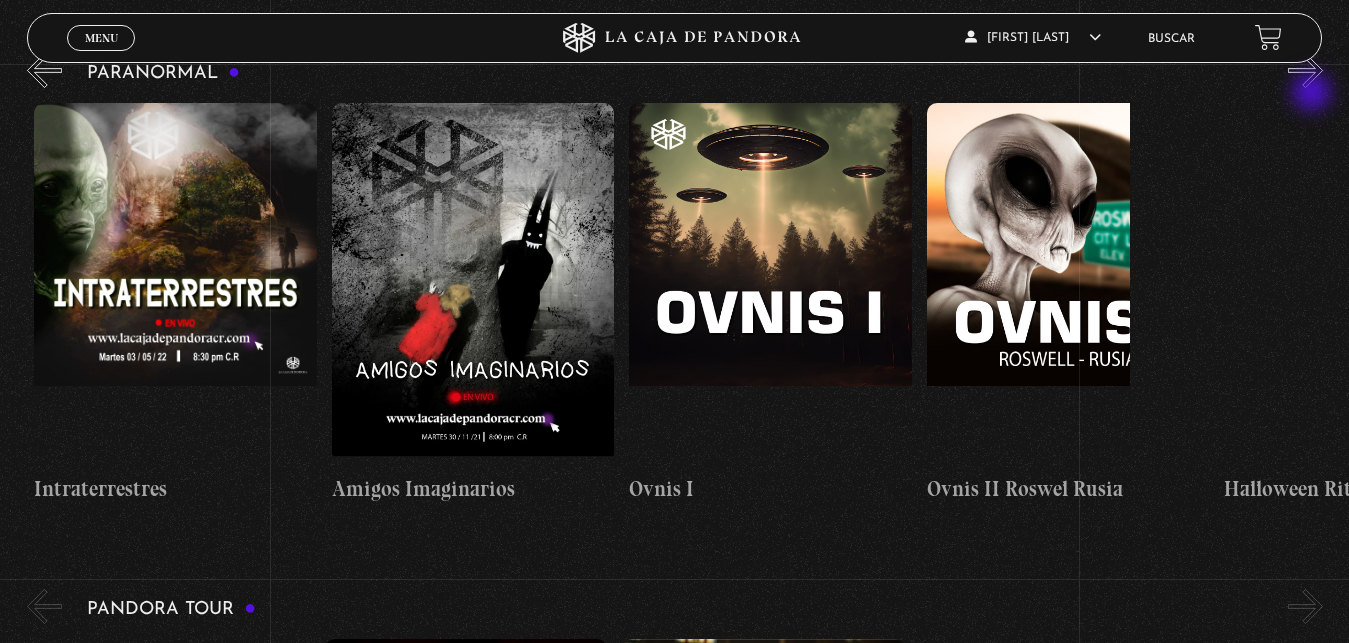 click on "»" at bounding box center [1305, 70] 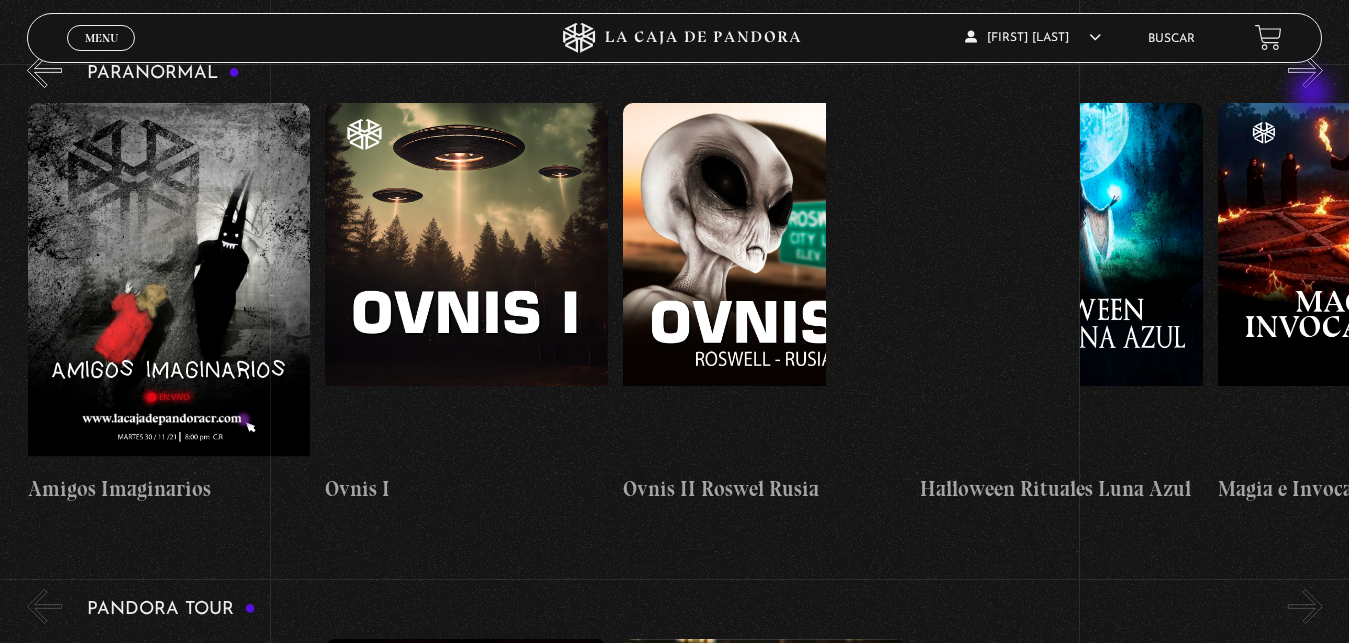 click on "»" at bounding box center (1305, 70) 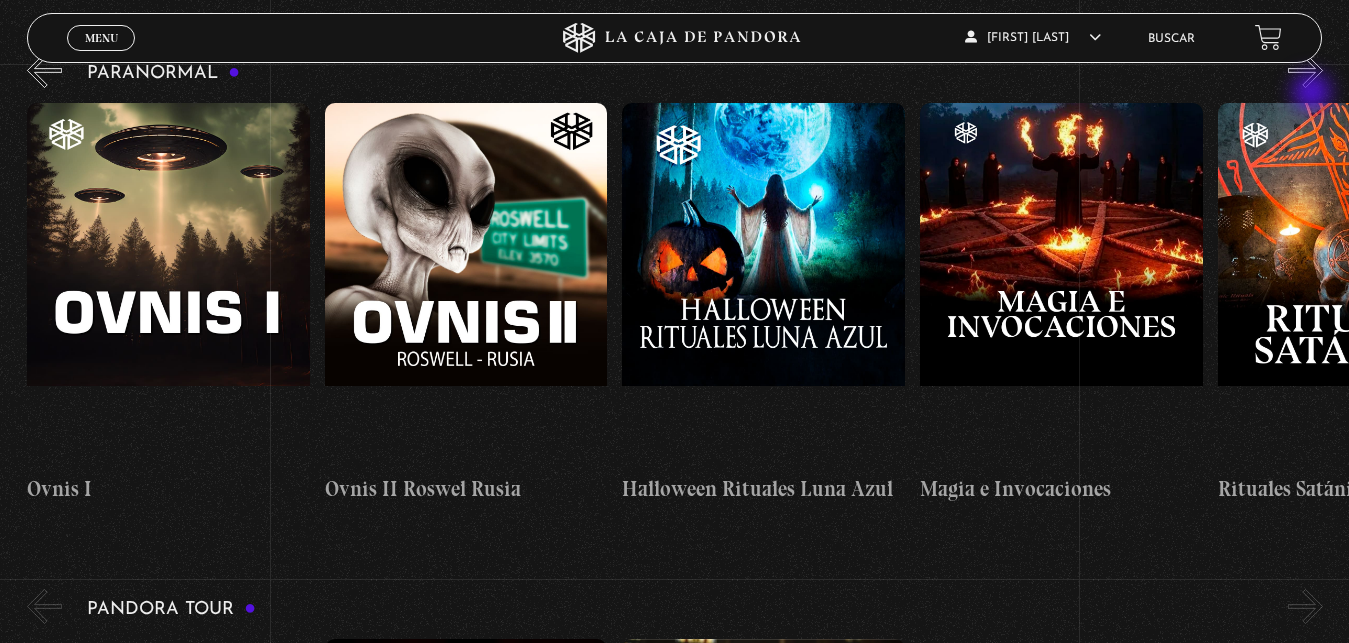 click on "»" at bounding box center (1305, 70) 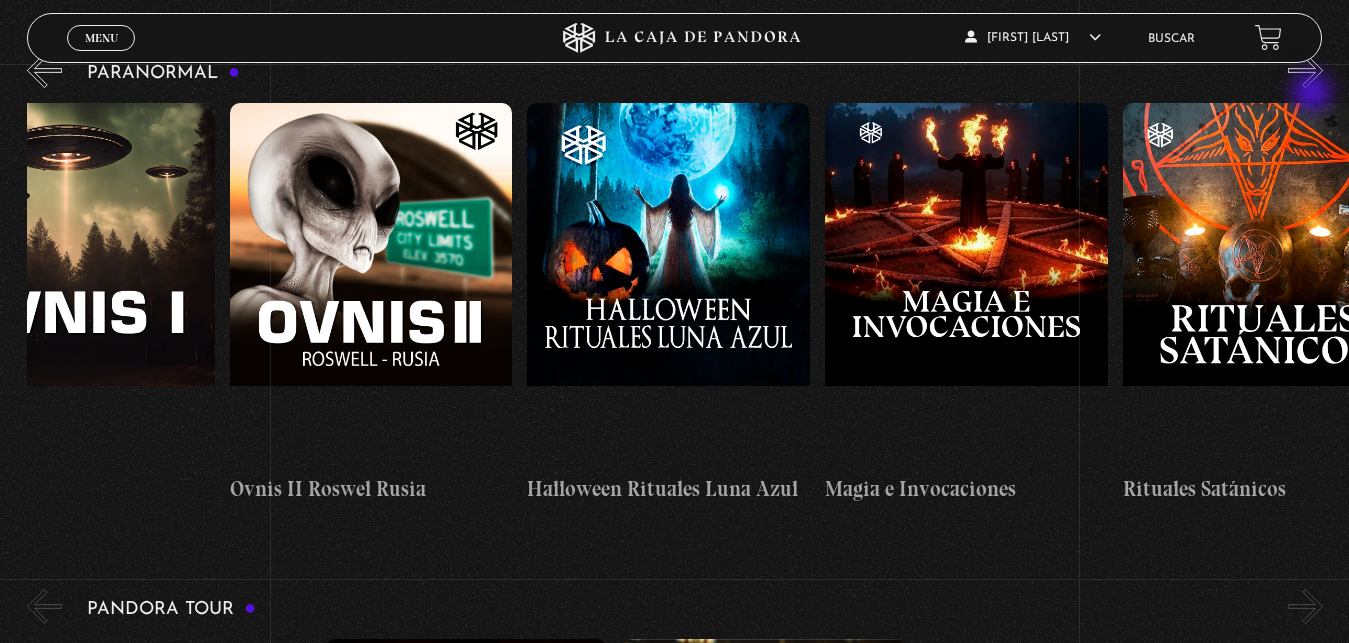 scroll, scrollTop: 0, scrollLeft: 1934, axis: horizontal 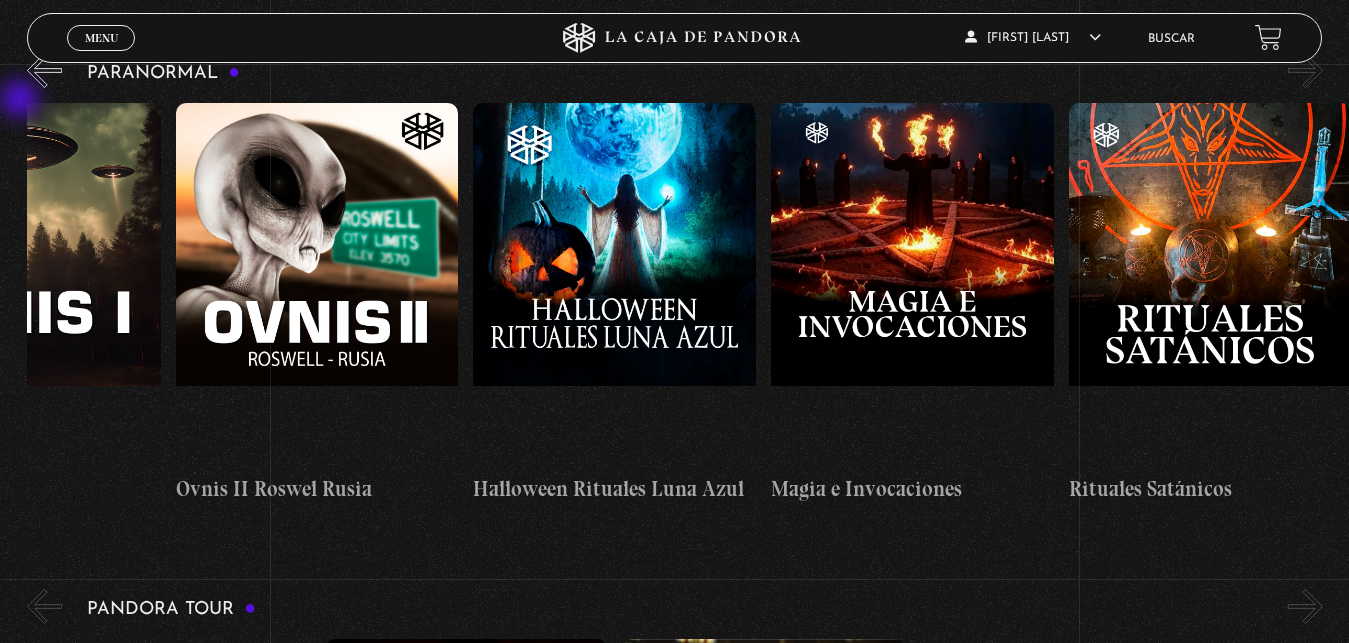 click on "Charlas
Cuarto de Guerra
11S En la Mente de los Terroristas
11S Servicio Secreto Parte I
«" at bounding box center [674, 2791] 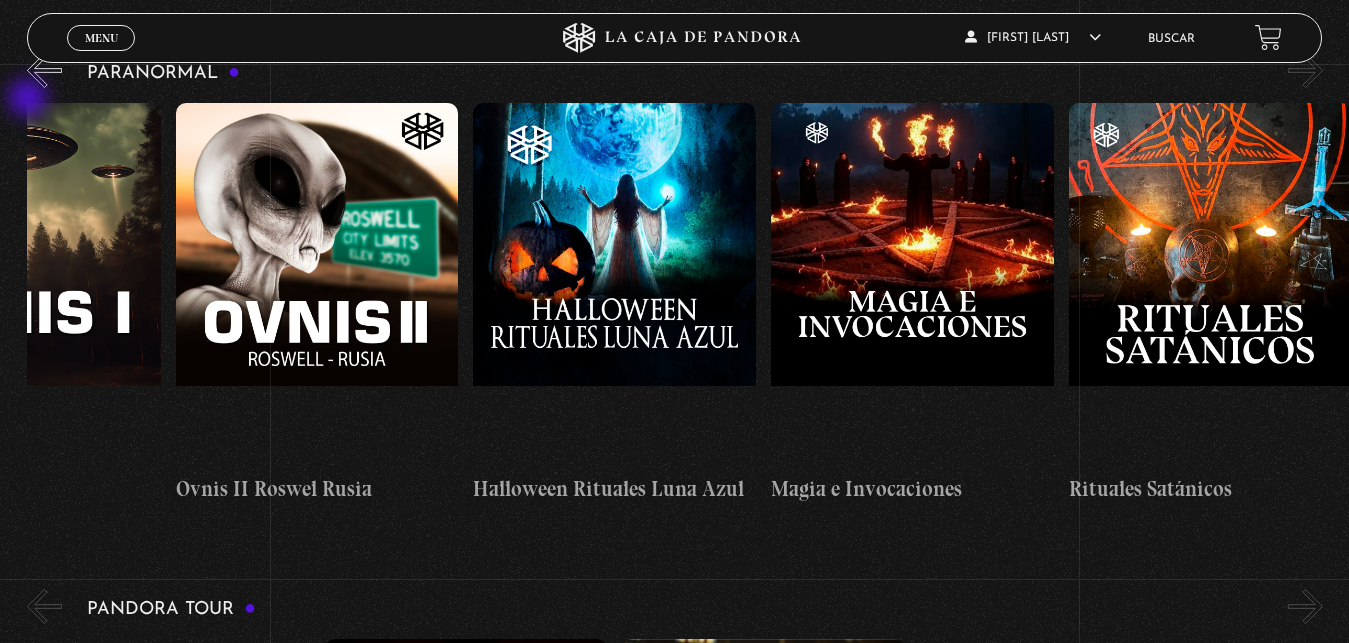 click on "«" at bounding box center [44, 70] 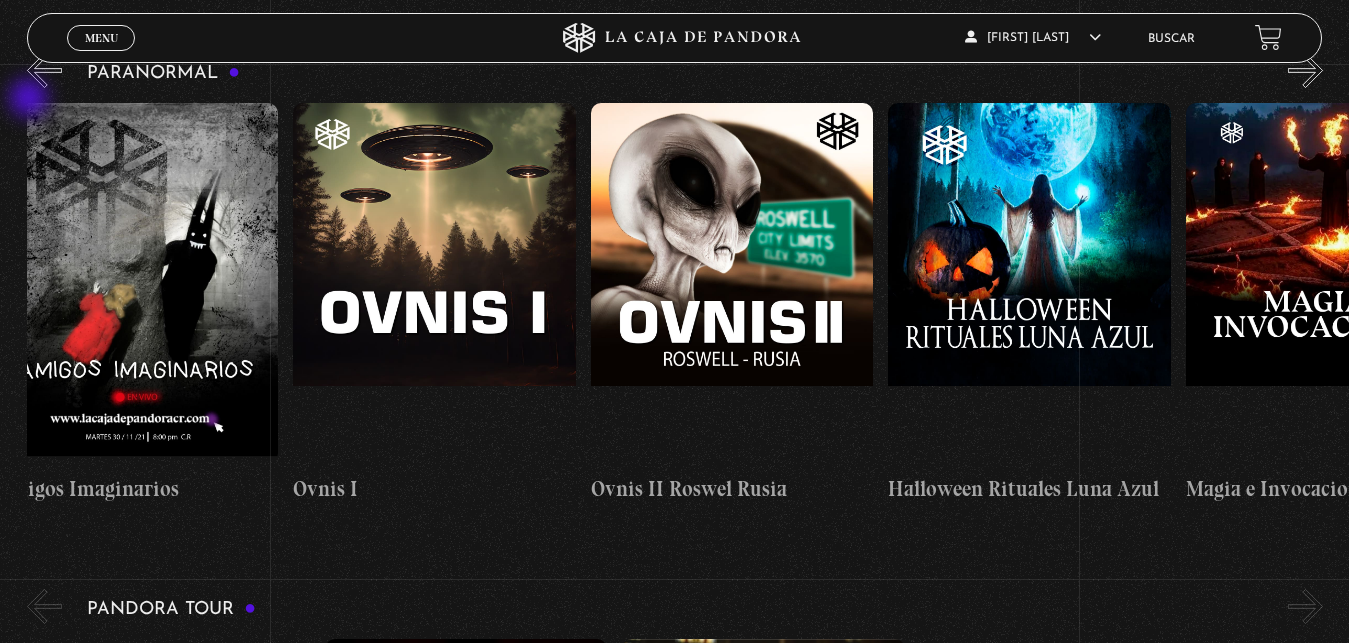 click on "«" at bounding box center (44, 70) 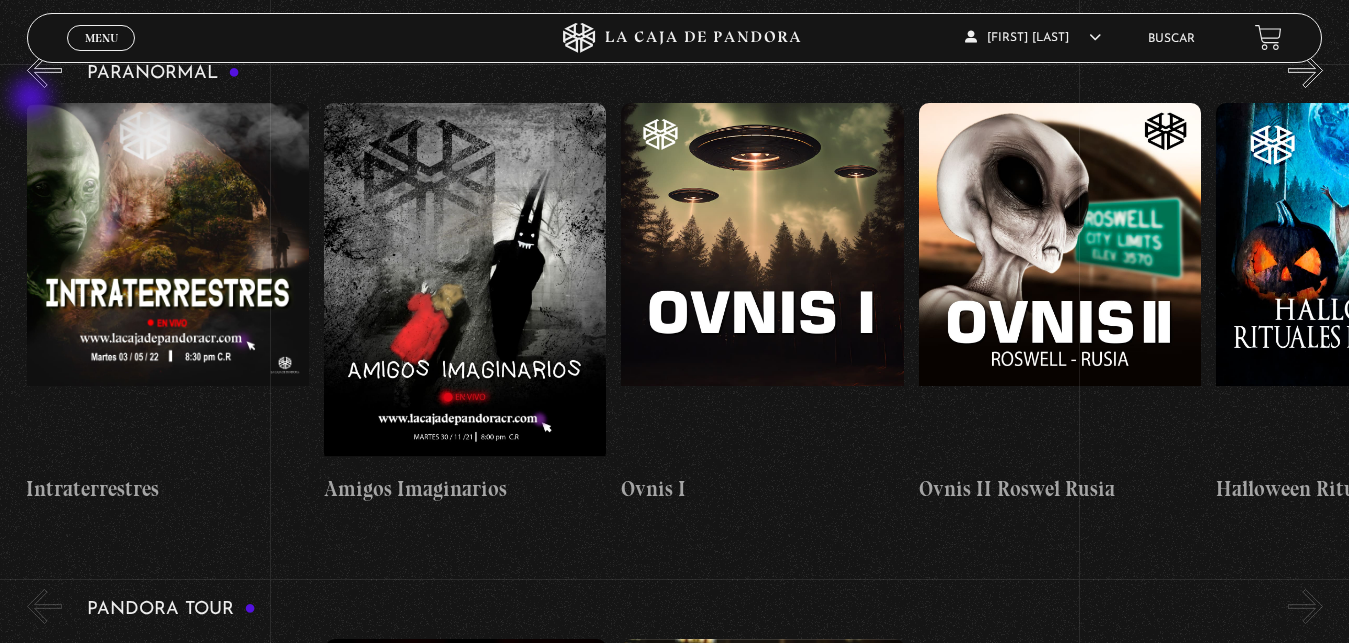 click on "«" at bounding box center [44, 70] 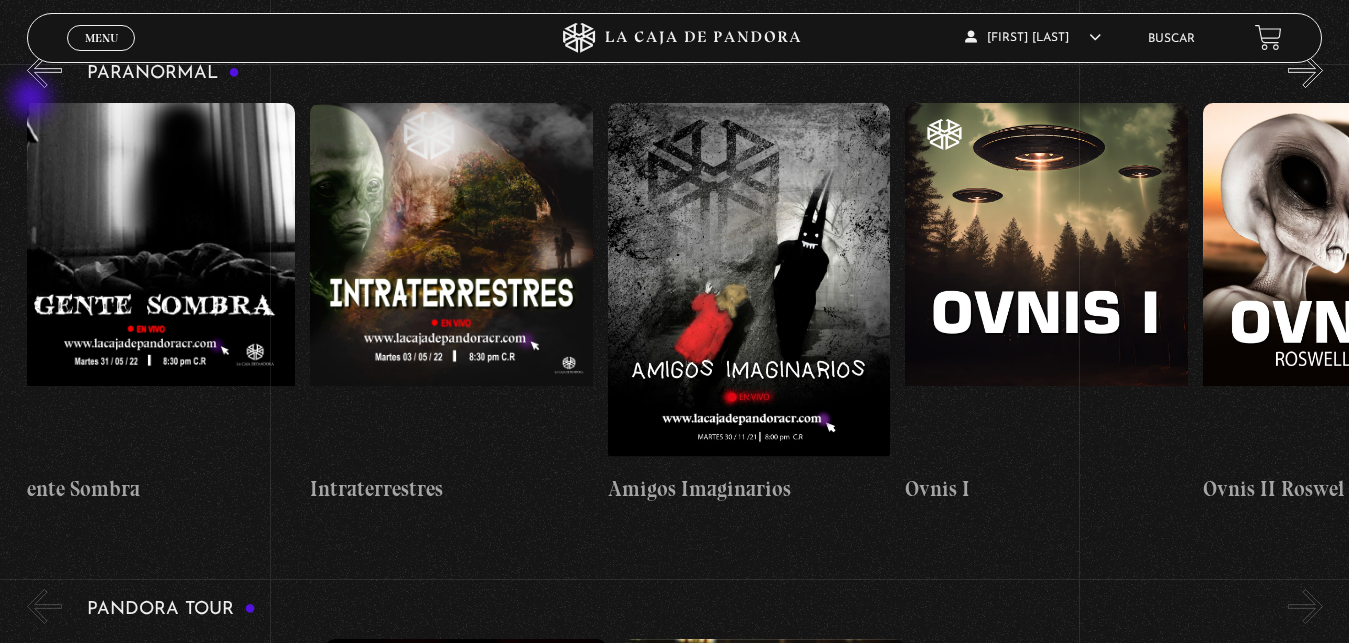 click on "«" at bounding box center [44, 70] 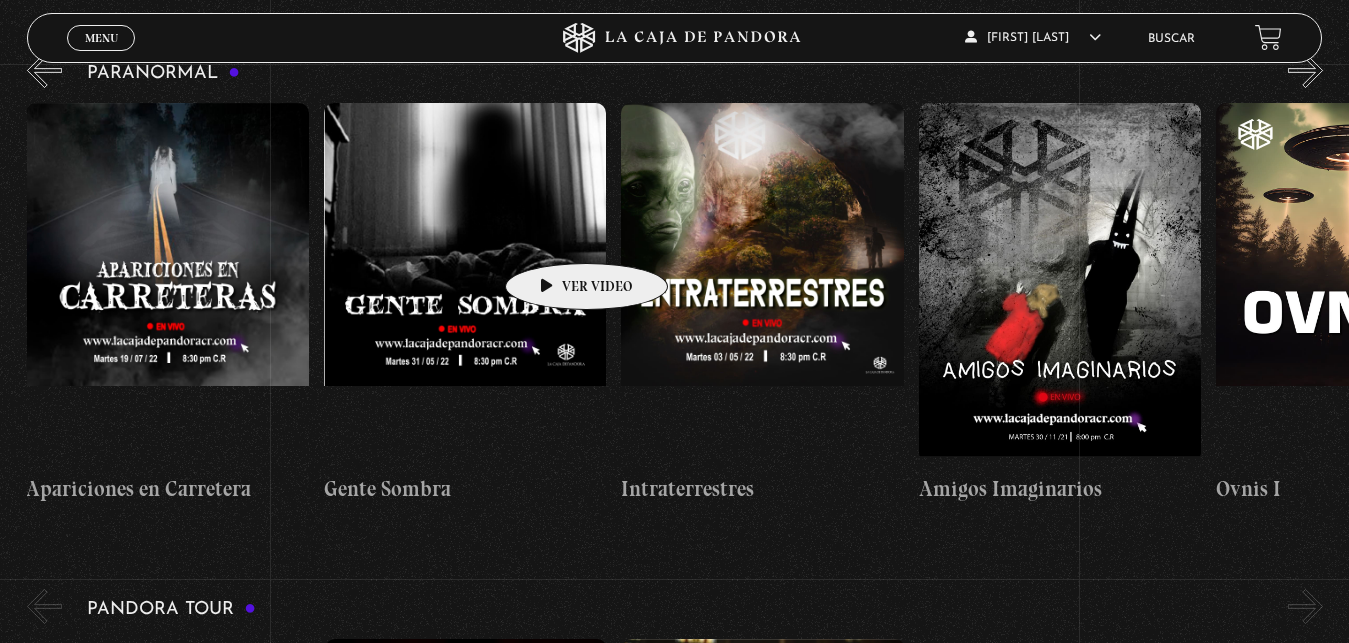 scroll, scrollTop: 0, scrollLeft: 595, axis: horizontal 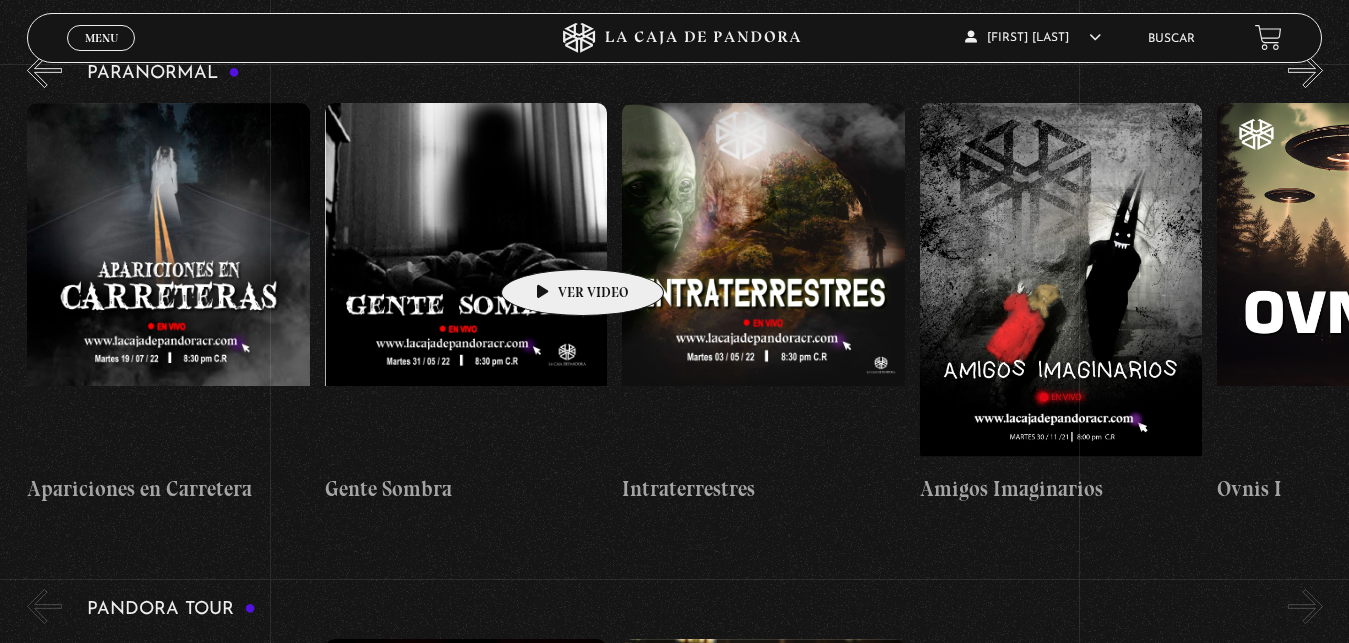click at bounding box center (466, 283) 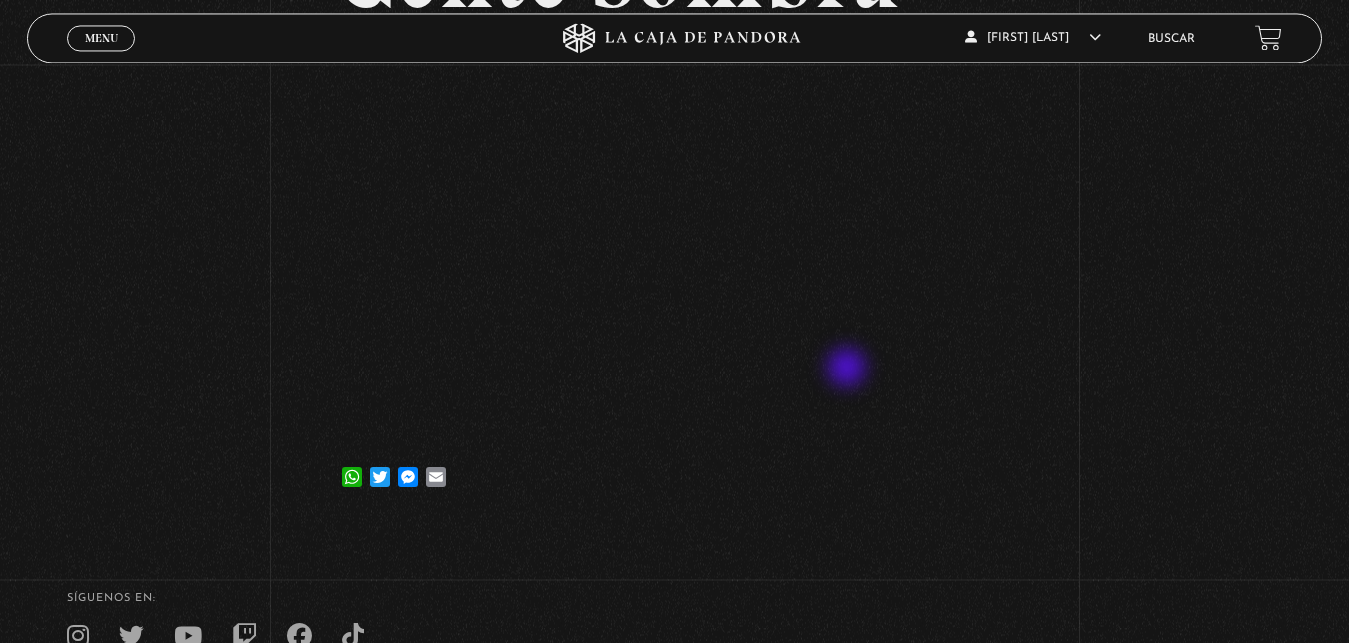 scroll, scrollTop: 204, scrollLeft: 0, axis: vertical 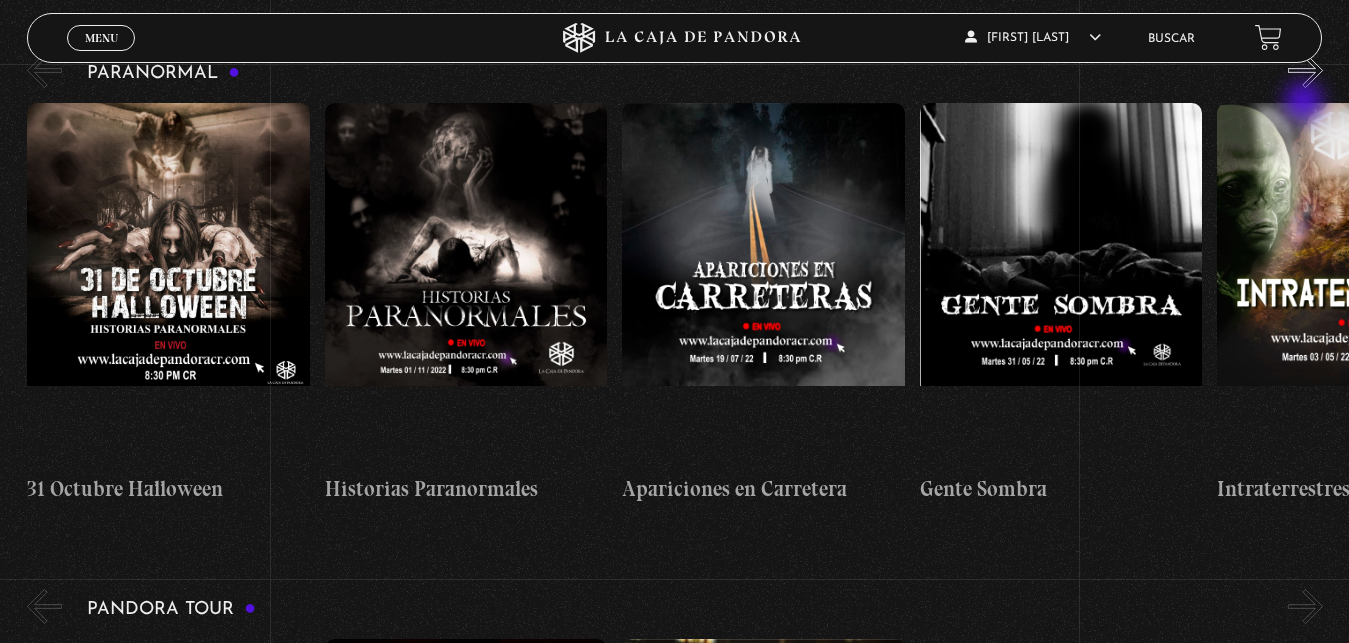 click on "»" at bounding box center (1305, 70) 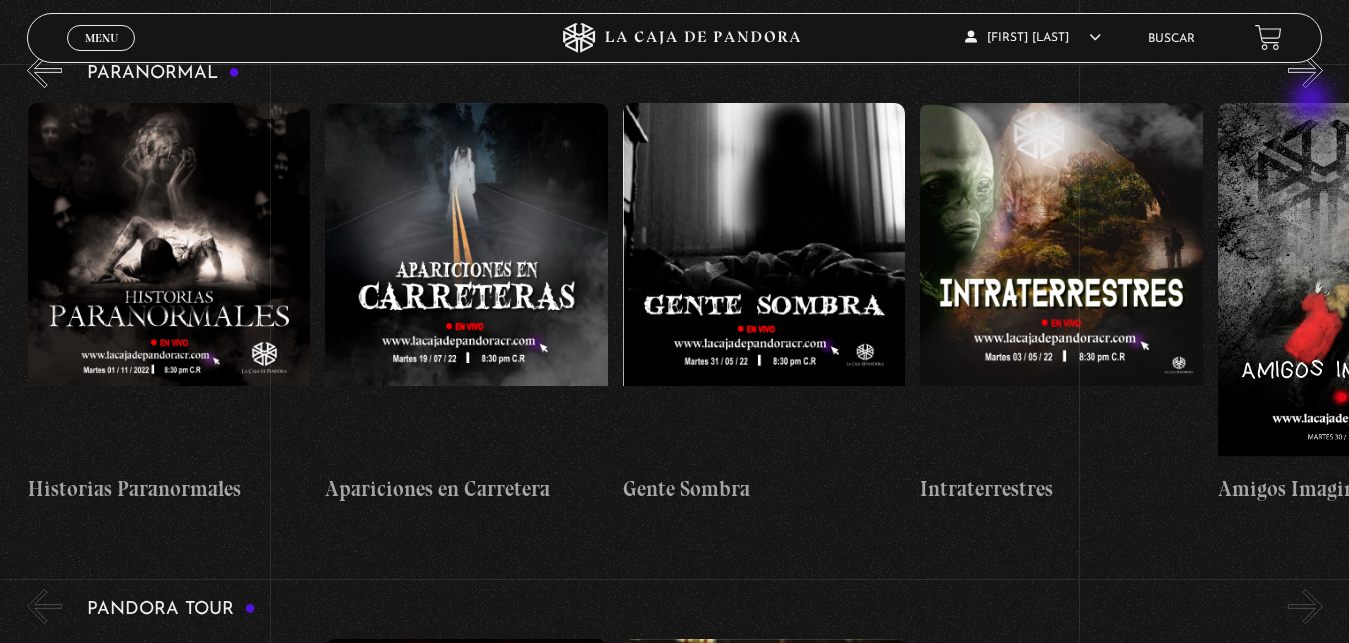 click on "»" at bounding box center [1305, 70] 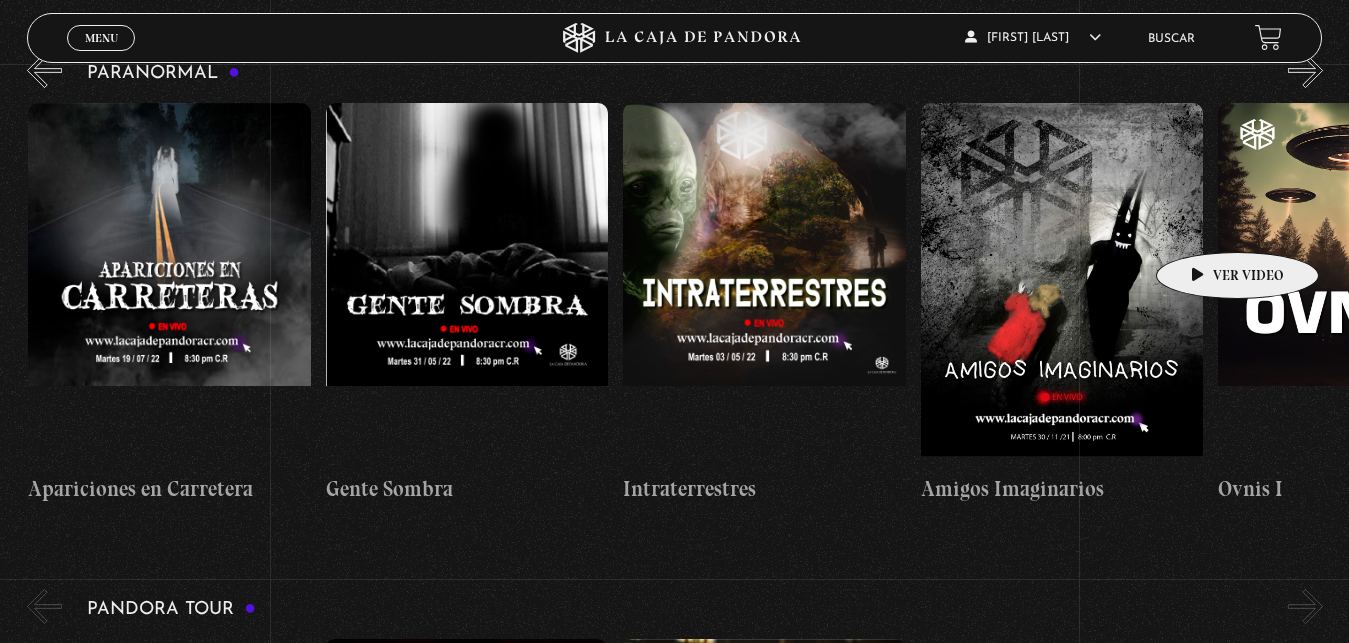 scroll, scrollTop: 0, scrollLeft: 595, axis: horizontal 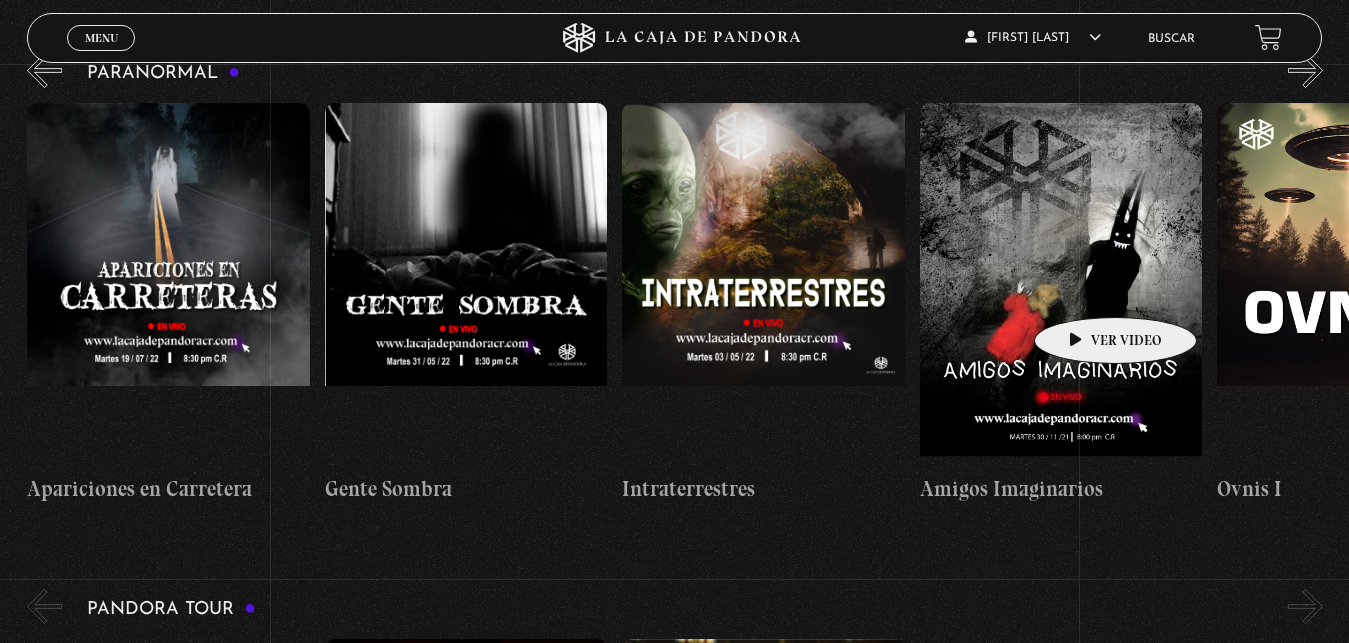 click at bounding box center [1061, 283] 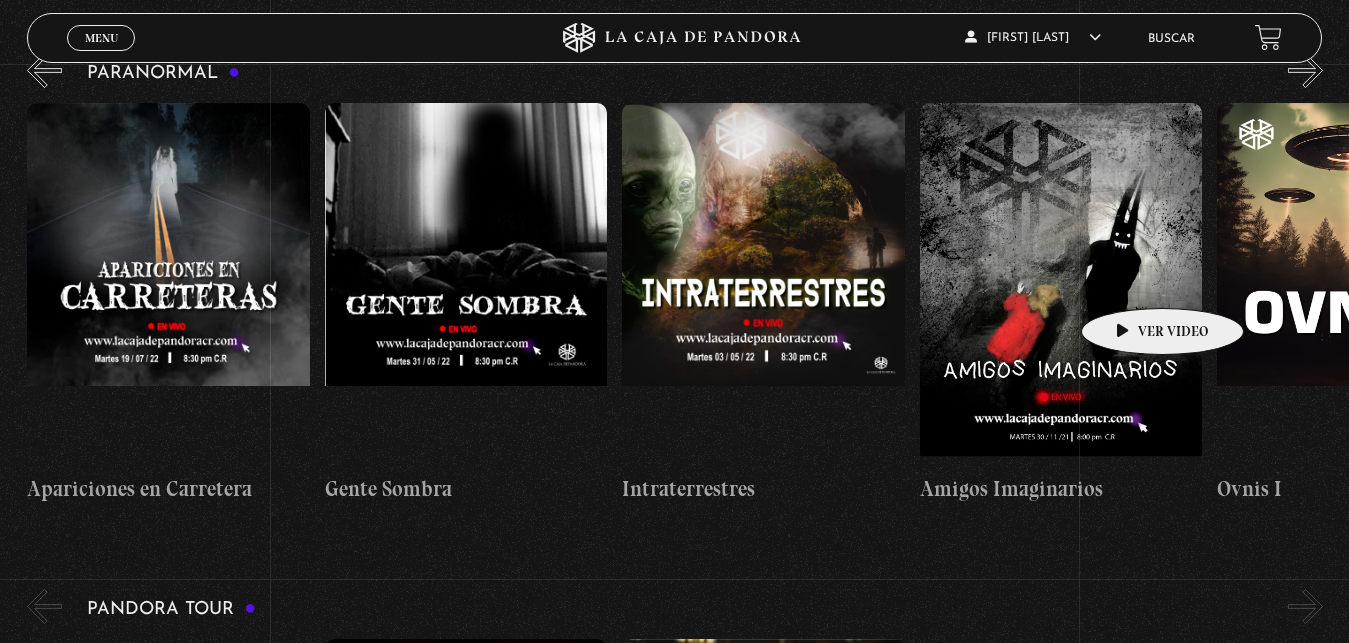click at bounding box center [1061, 283] 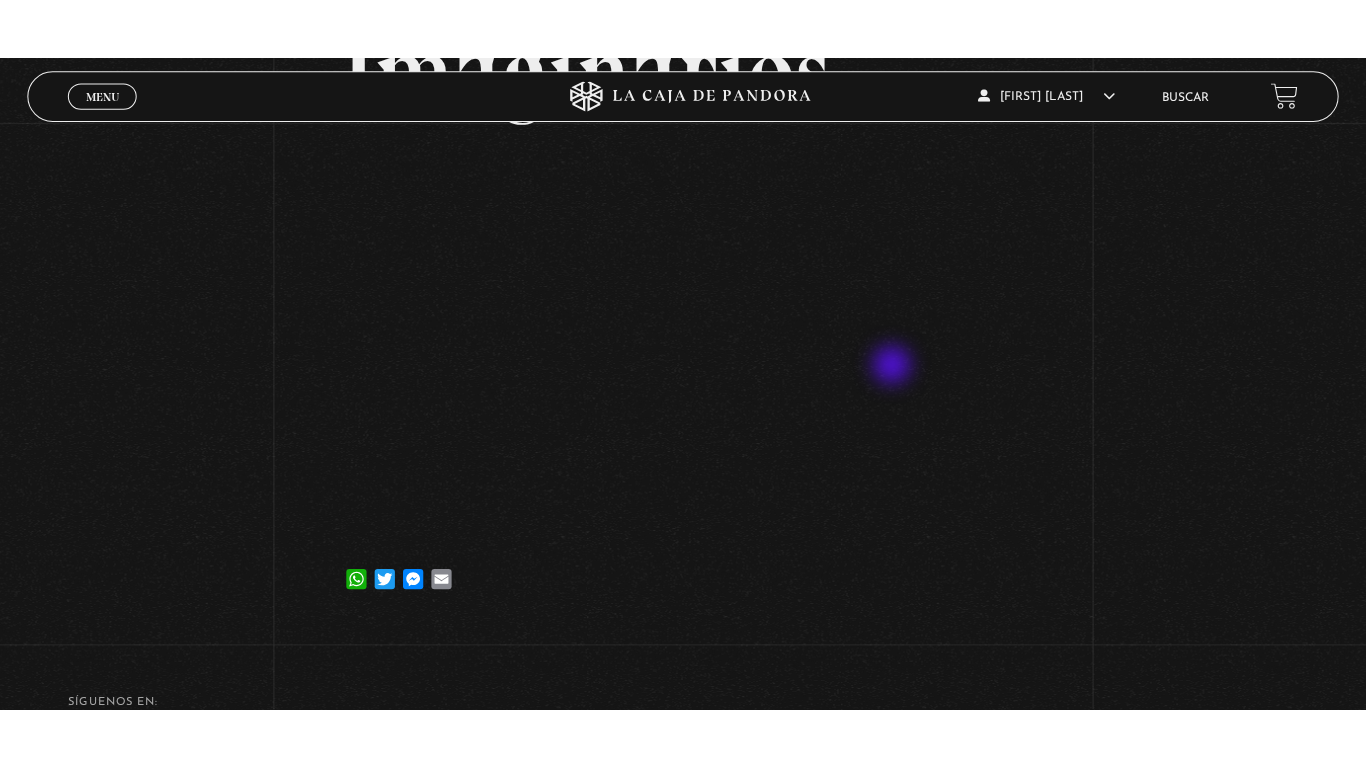 scroll, scrollTop: 204, scrollLeft: 0, axis: vertical 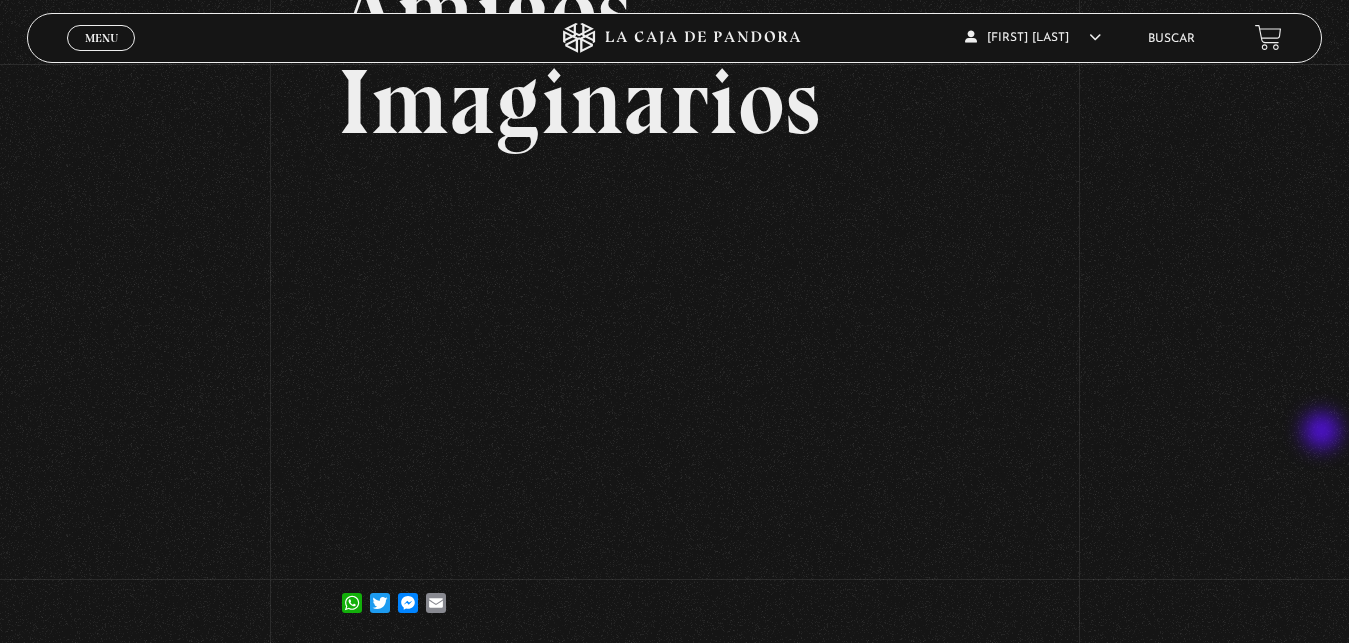 click on "Volver
[DAY] [MONTH], [YEAR]
[NAME]
WhatsApp Twitter Messenger Email" at bounding box center (674, 254) 